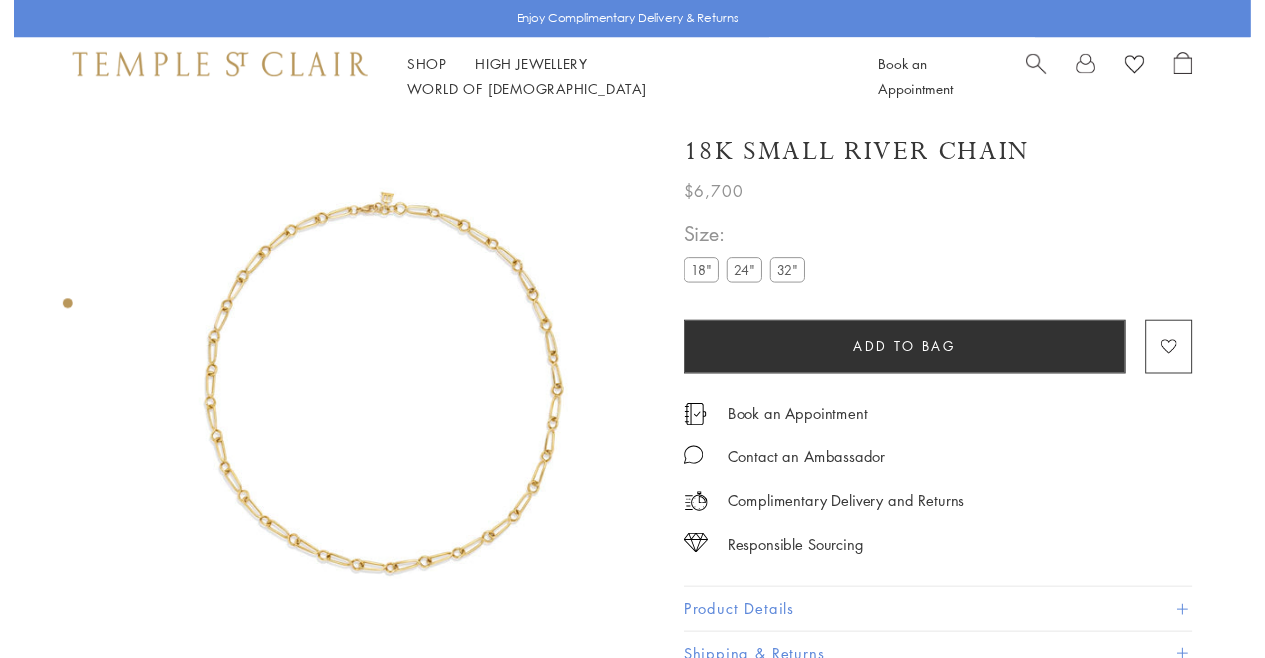 scroll, scrollTop: 118, scrollLeft: 0, axis: vertical 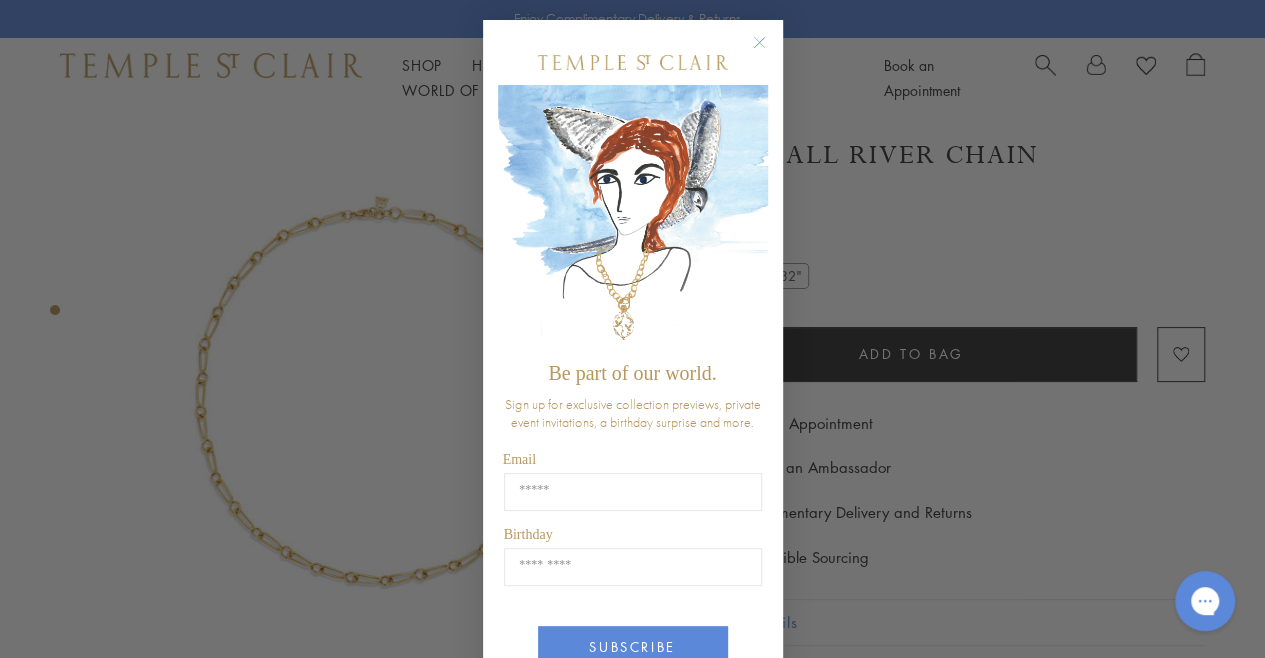 click 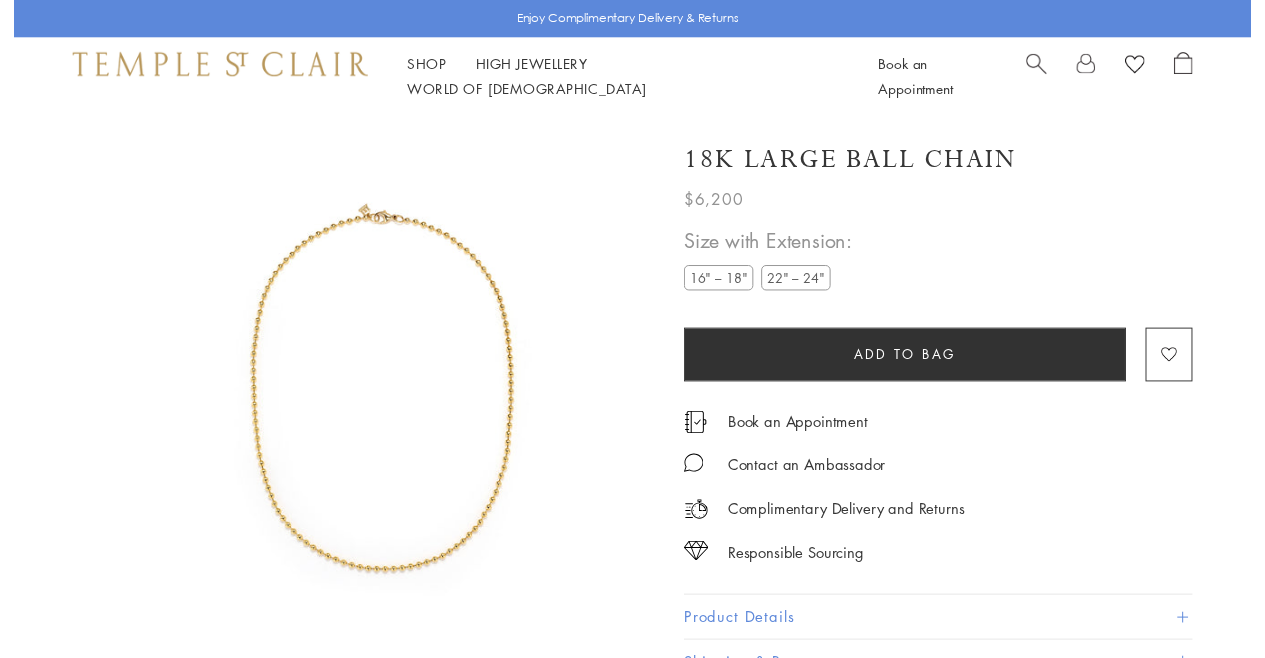 scroll, scrollTop: 118, scrollLeft: 0, axis: vertical 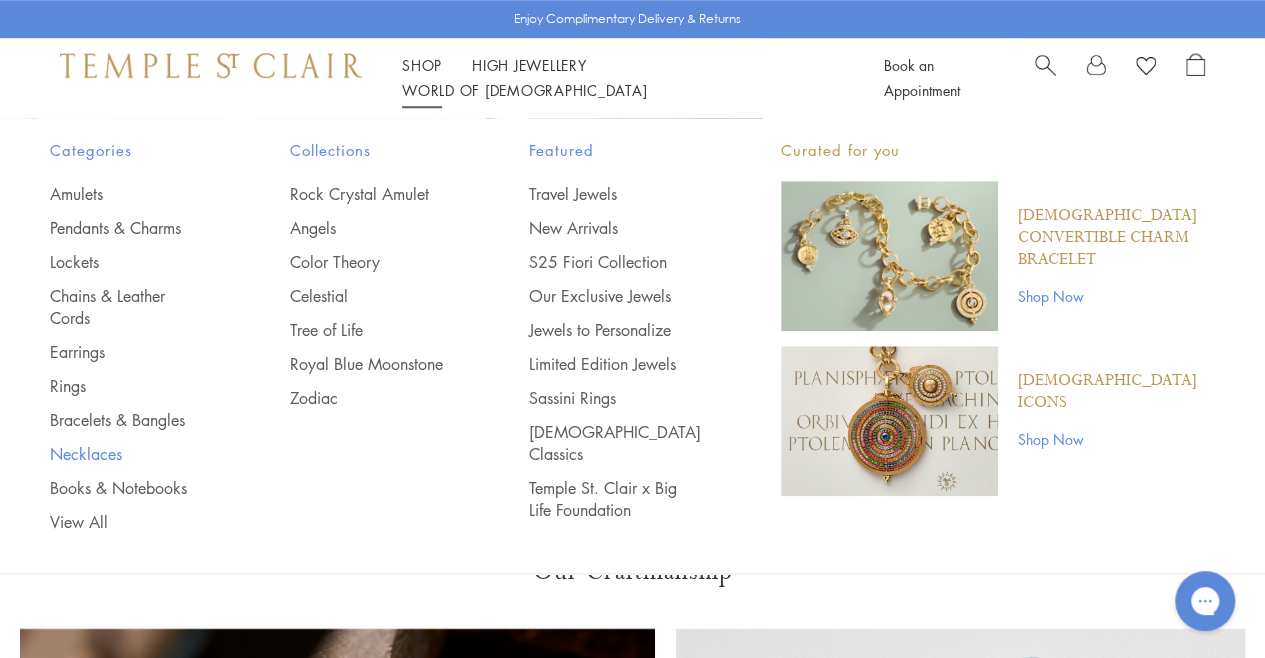 click on "Necklaces" at bounding box center (130, 454) 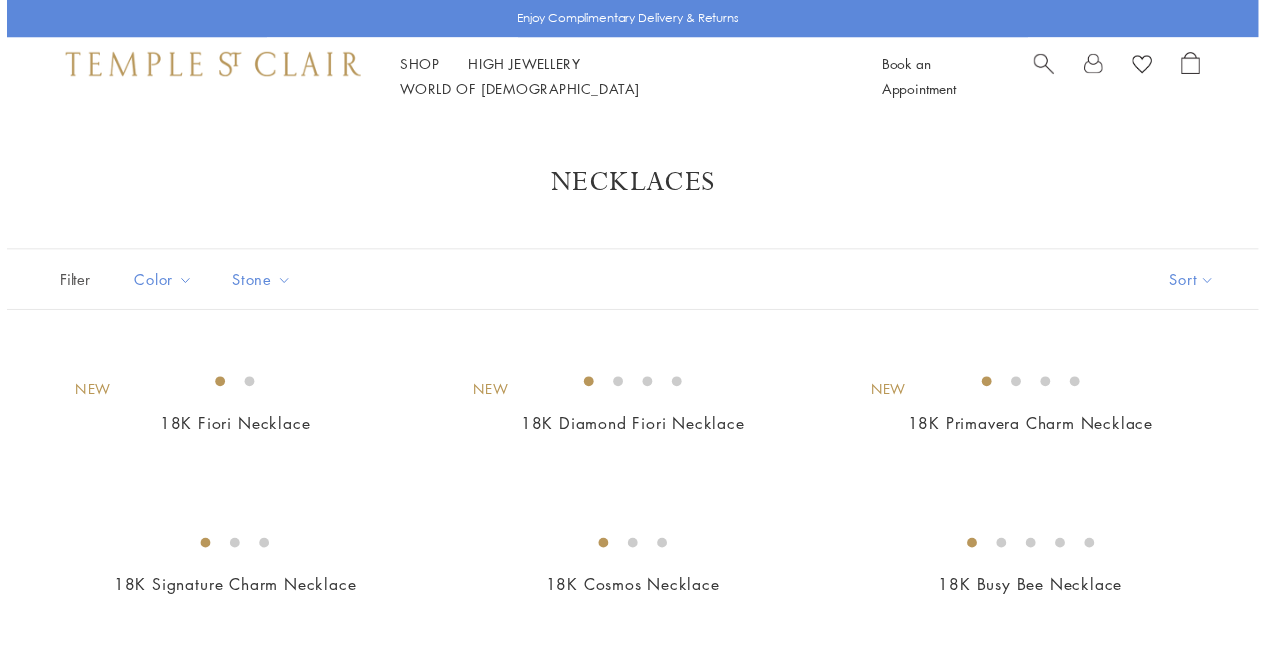 scroll, scrollTop: 0, scrollLeft: 0, axis: both 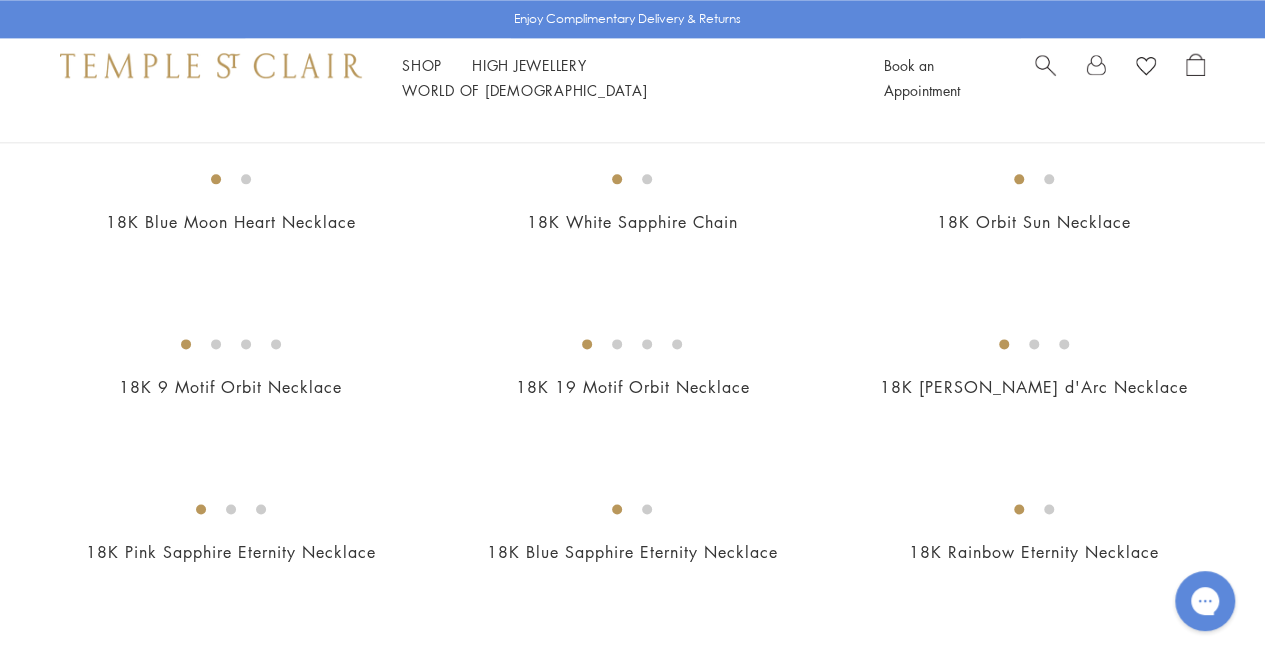 click on "18K Vine Charm Necklace" at bounding box center [632, -438] 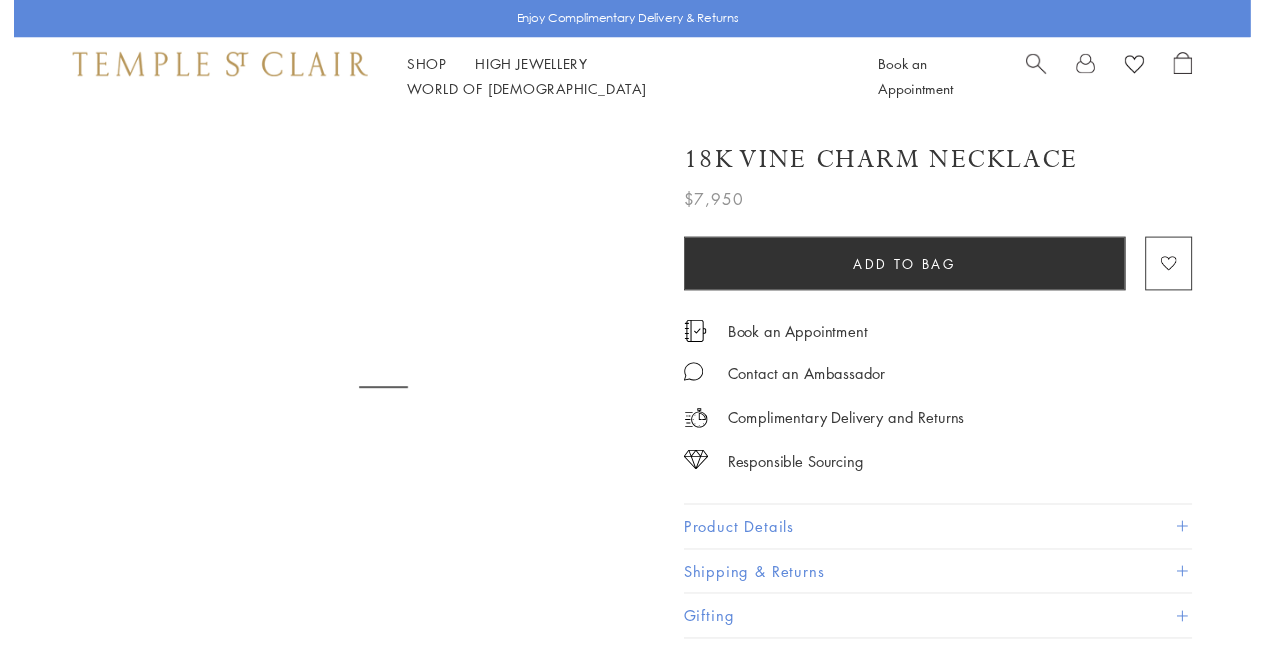 scroll, scrollTop: 0, scrollLeft: 0, axis: both 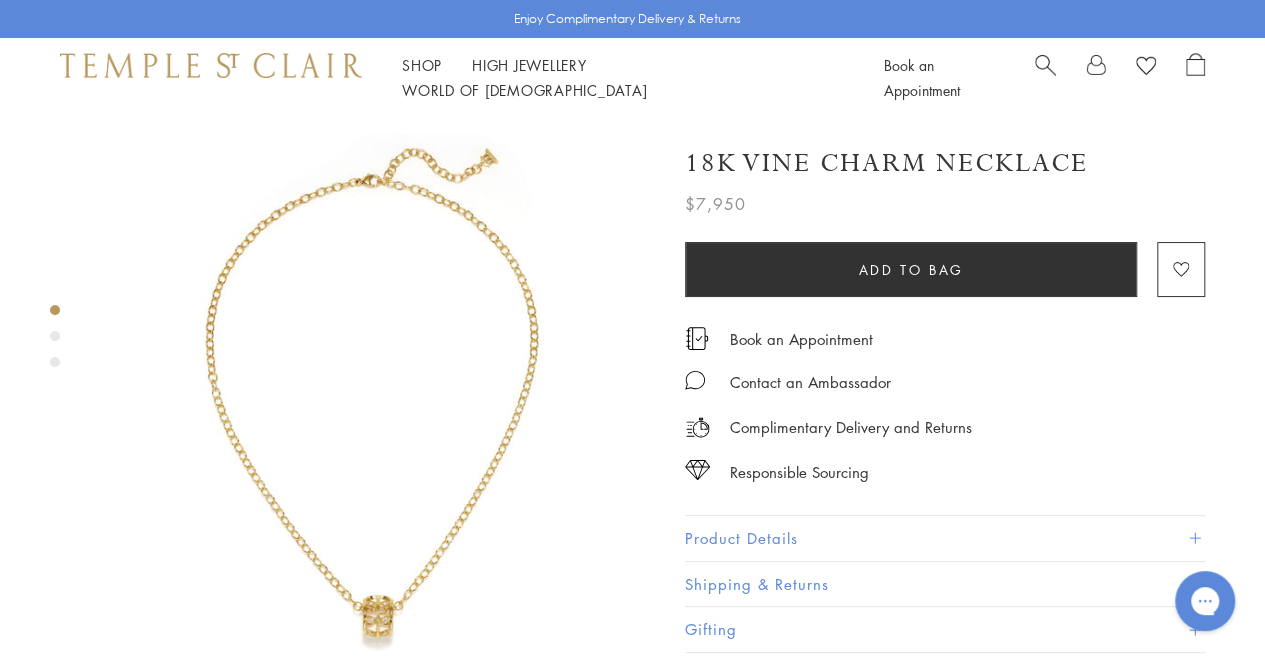 click at bounding box center [55, 341] 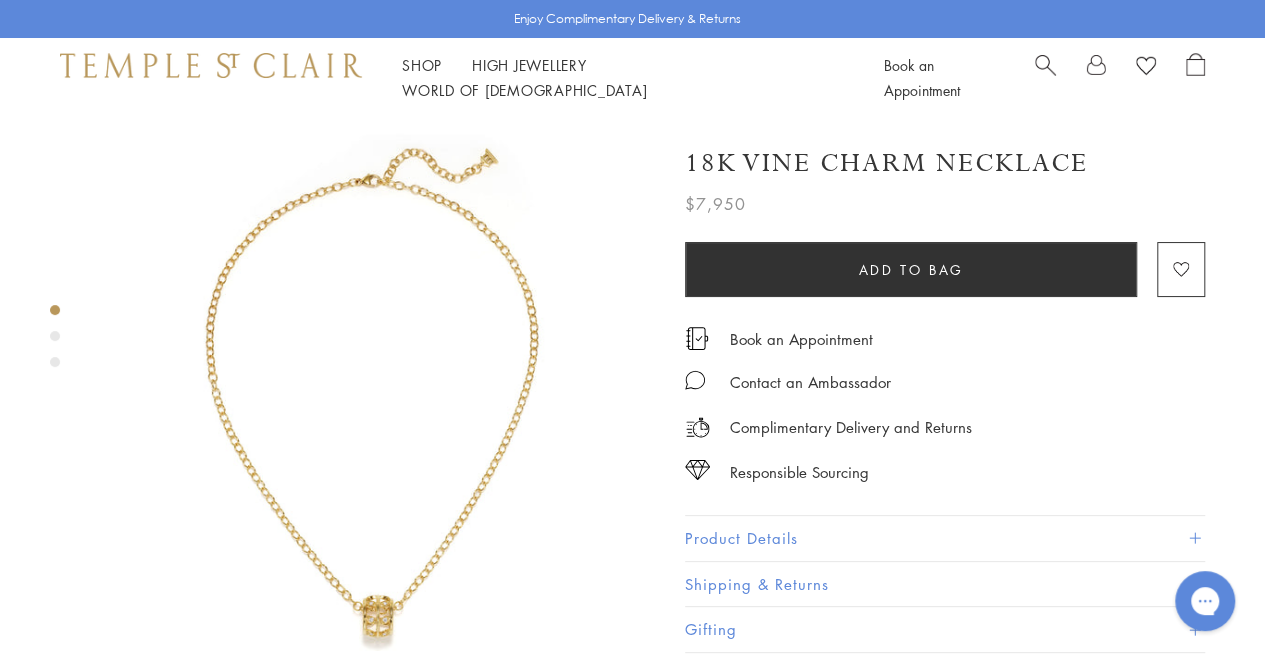 click at bounding box center (55, 336) 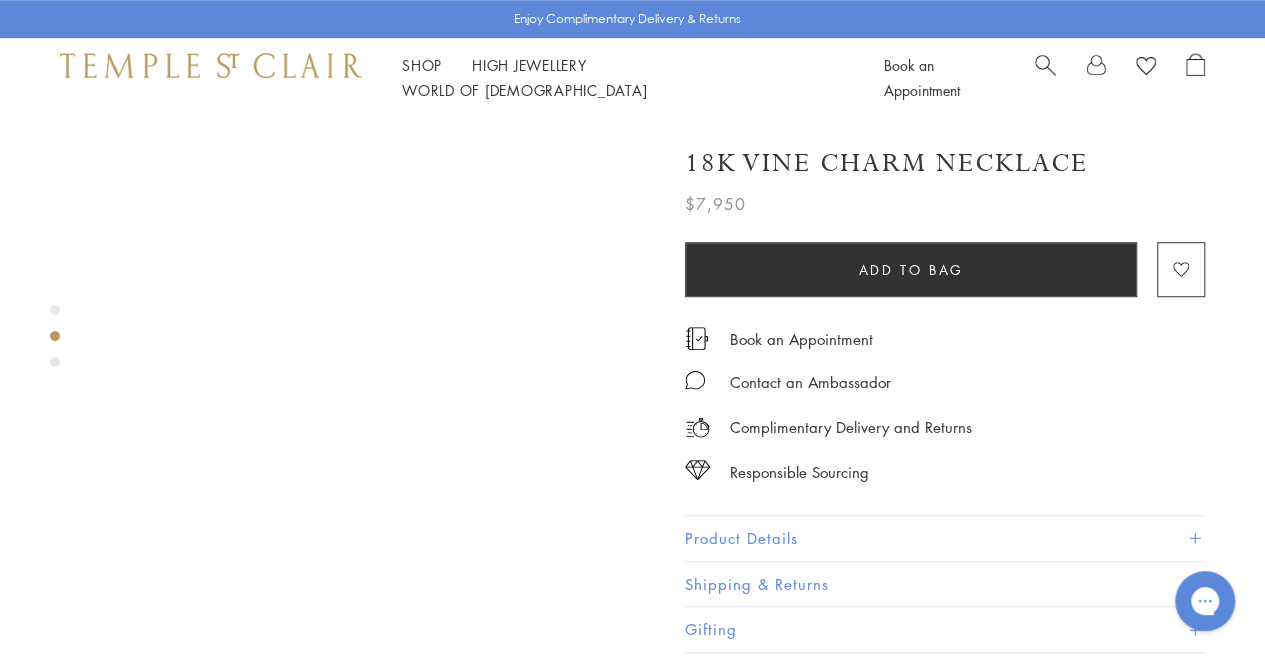 scroll, scrollTop: 593, scrollLeft: 0, axis: vertical 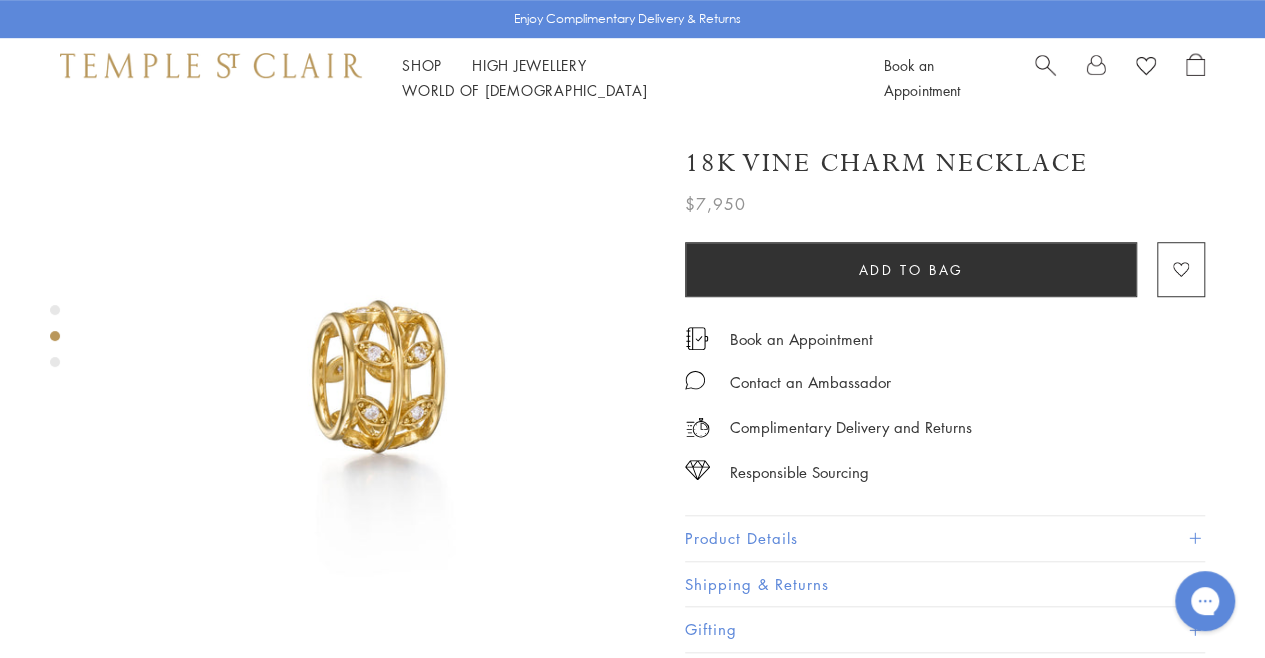 click at bounding box center [55, 362] 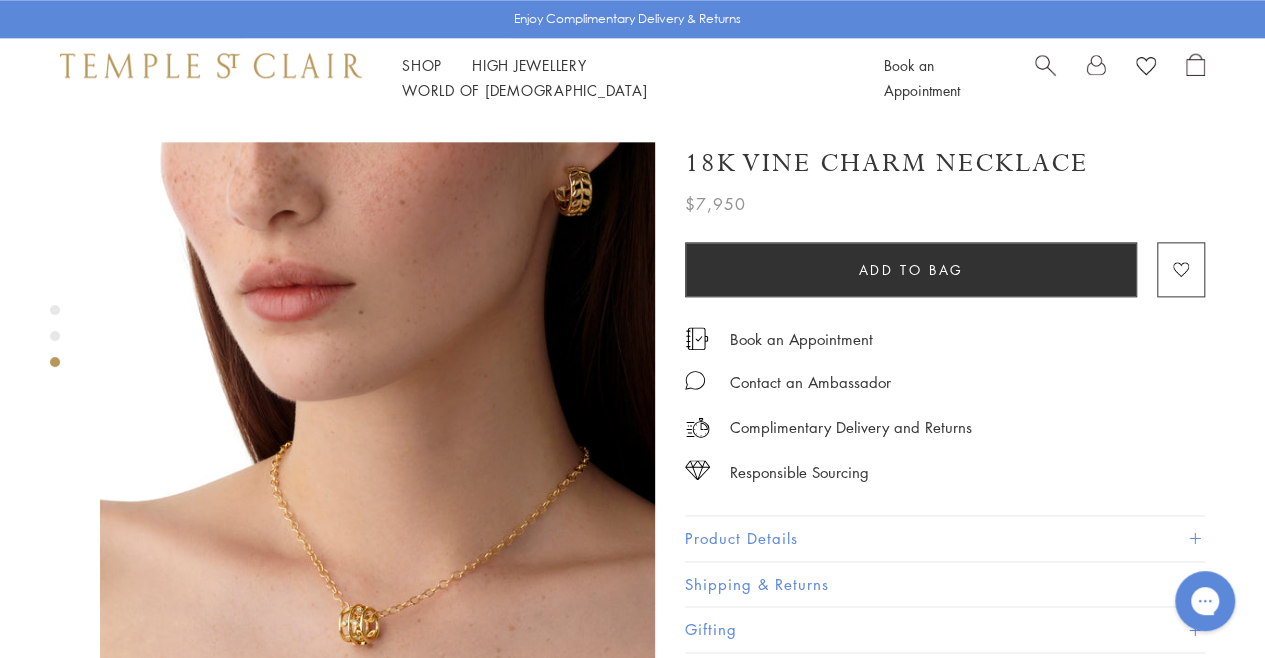scroll, scrollTop: 1147, scrollLeft: 0, axis: vertical 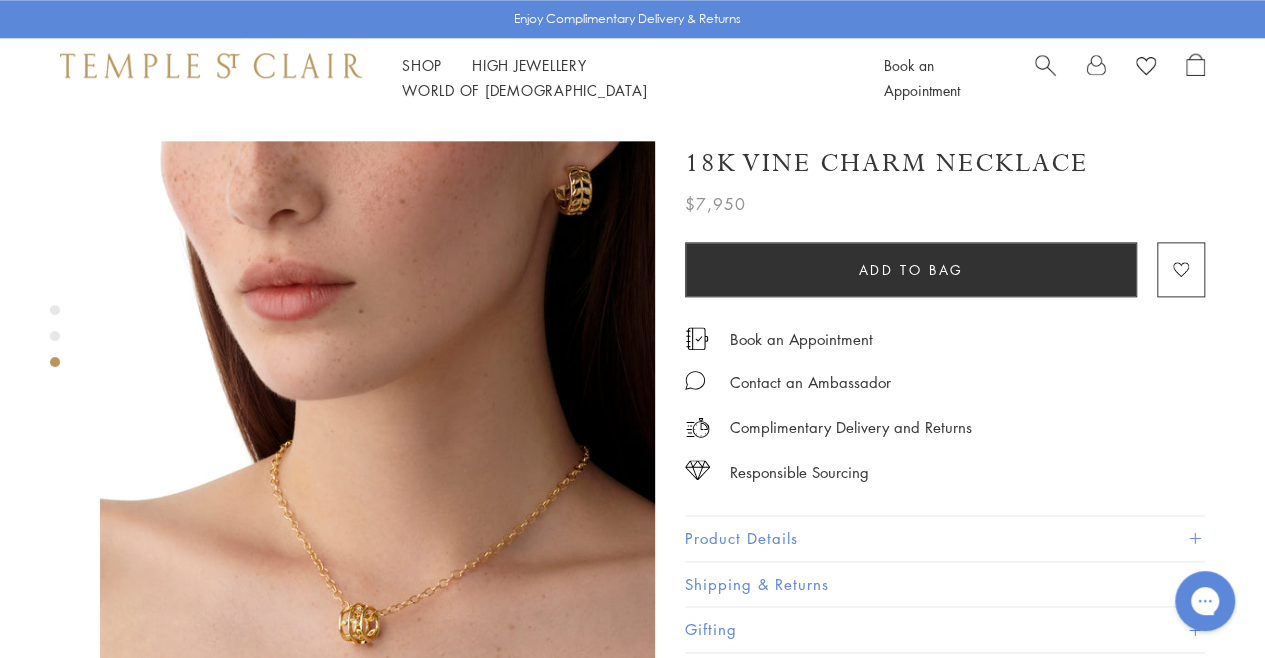 click at bounding box center [1194, 538] 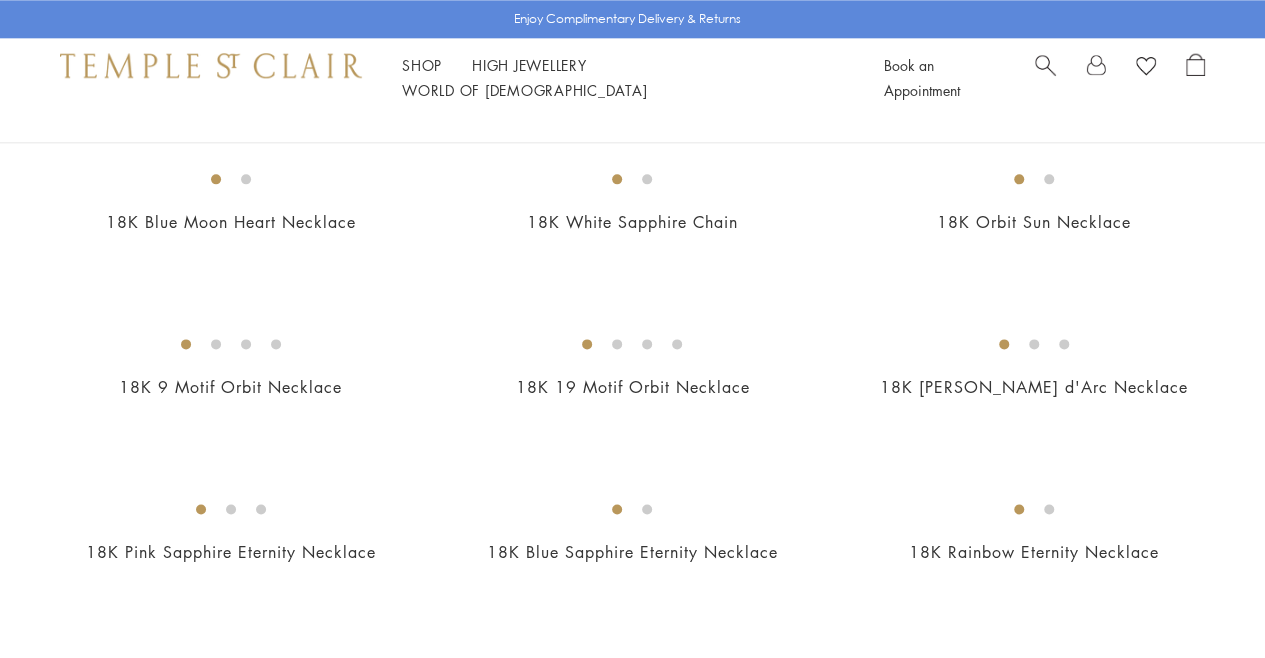 scroll, scrollTop: 1200, scrollLeft: 0, axis: vertical 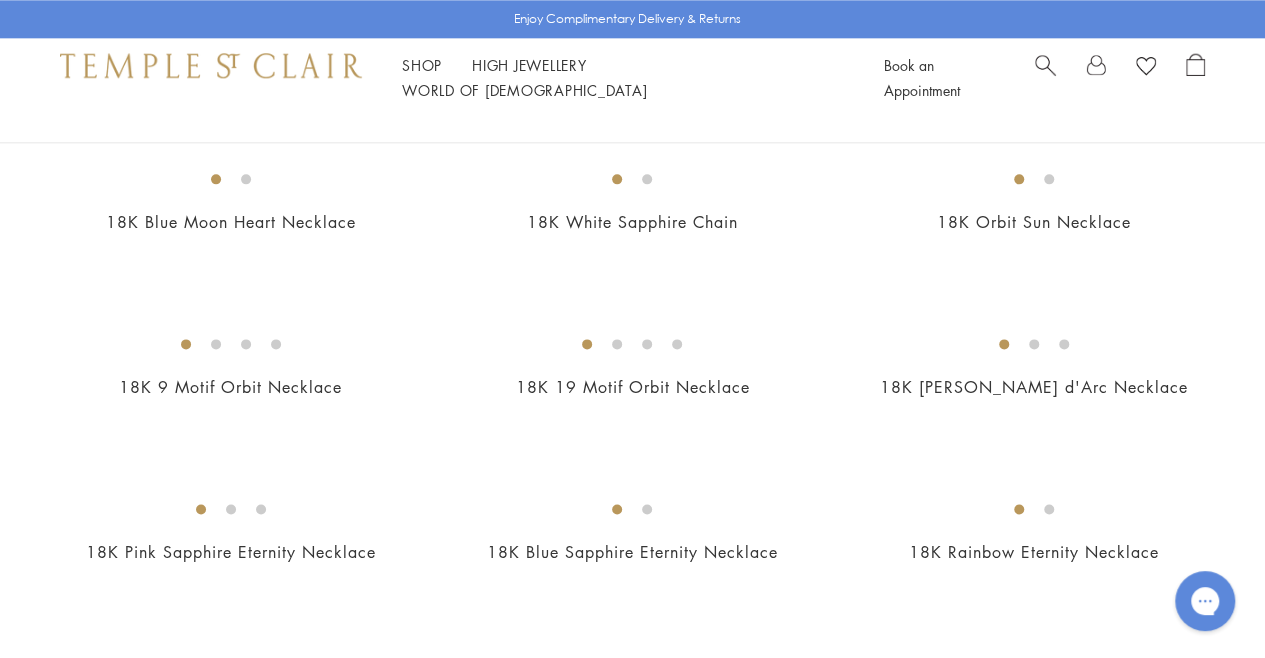 click at bounding box center (0, 0) 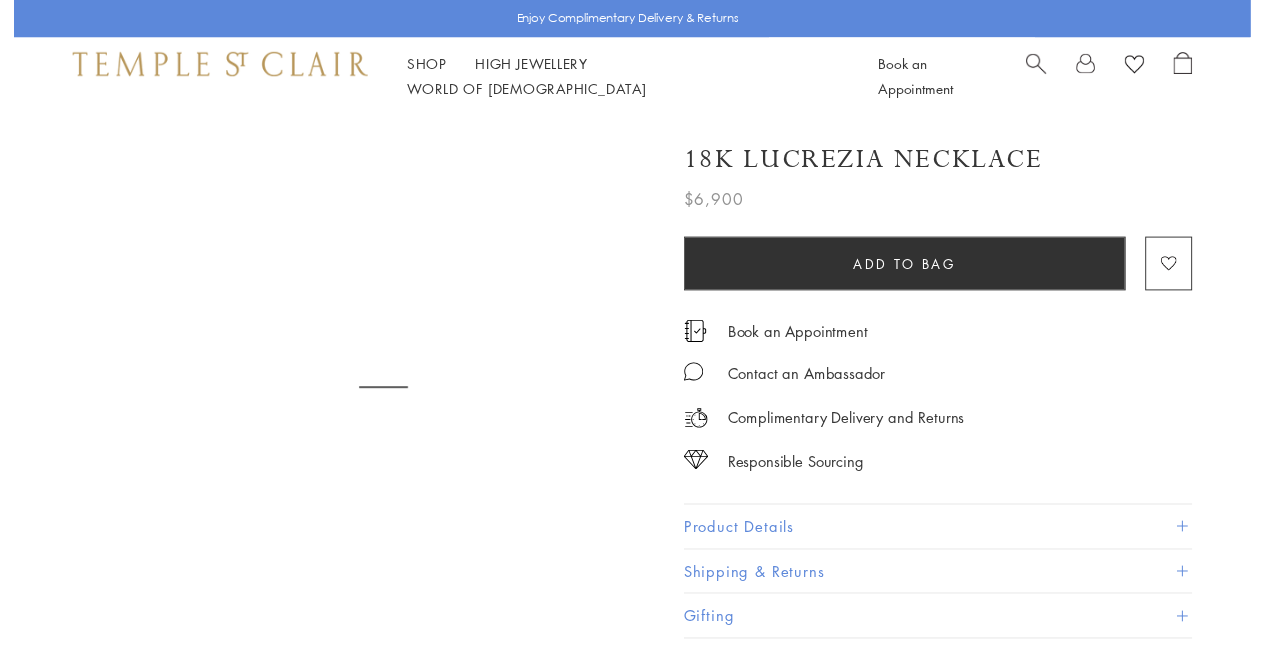 scroll, scrollTop: 0, scrollLeft: 0, axis: both 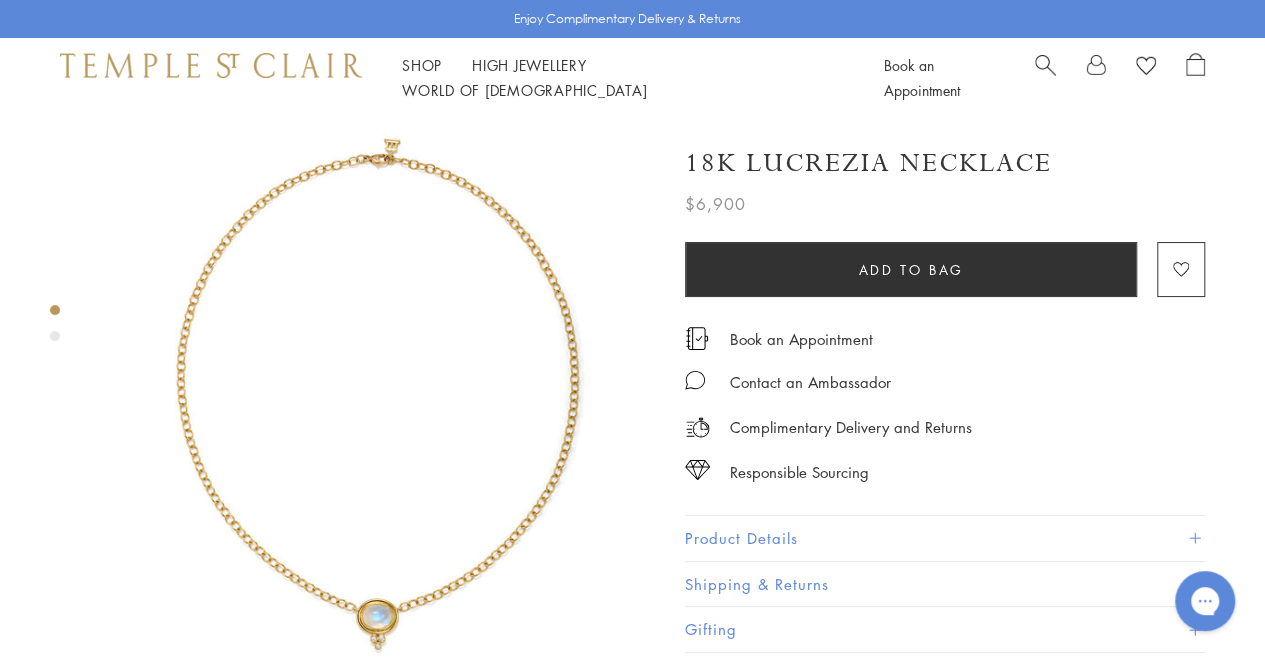 click at bounding box center [55, 336] 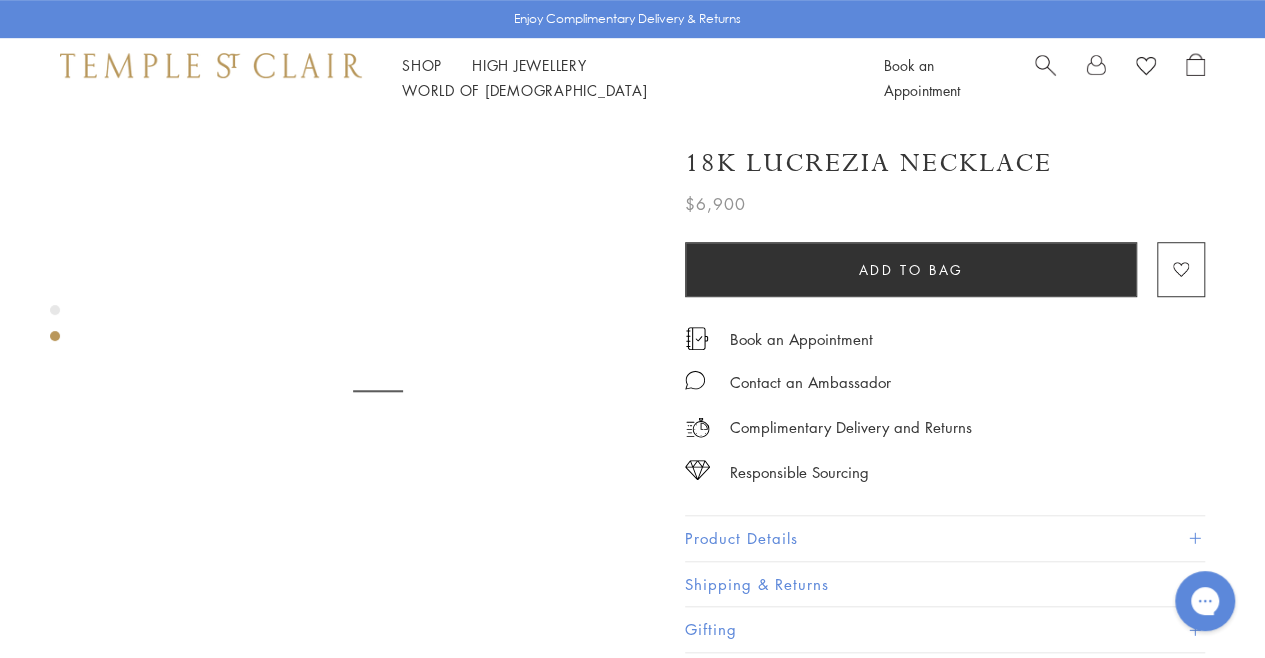 scroll, scrollTop: 593, scrollLeft: 0, axis: vertical 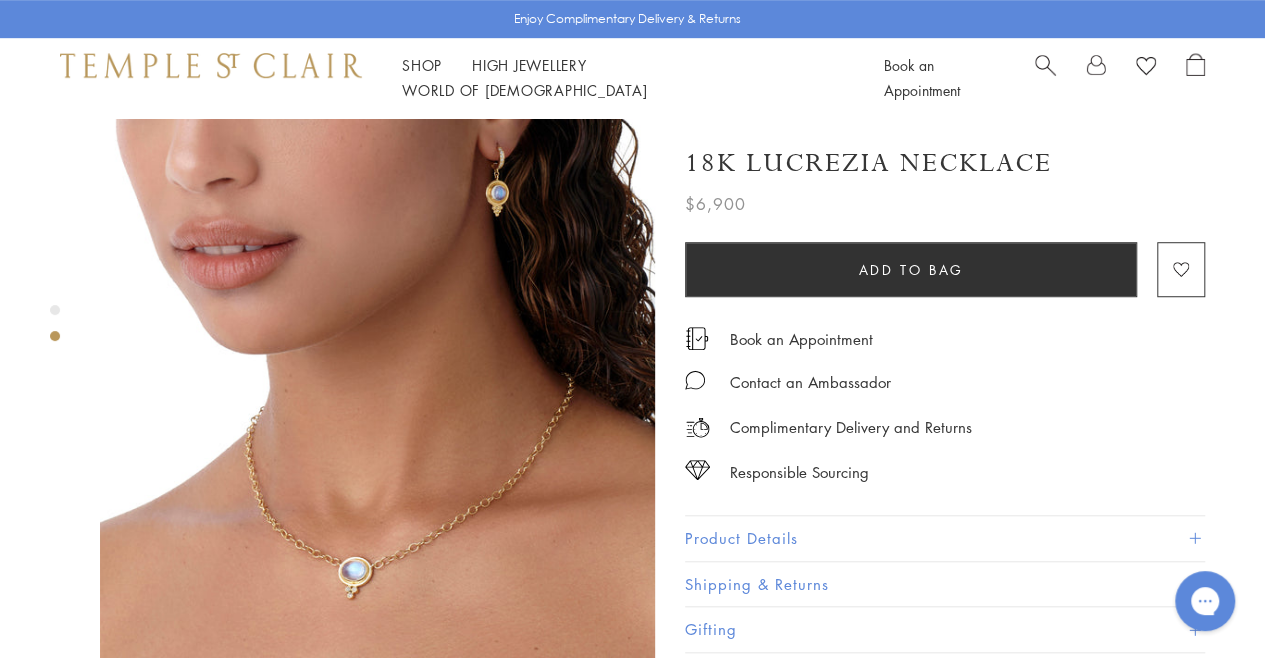 click at bounding box center [1194, 538] 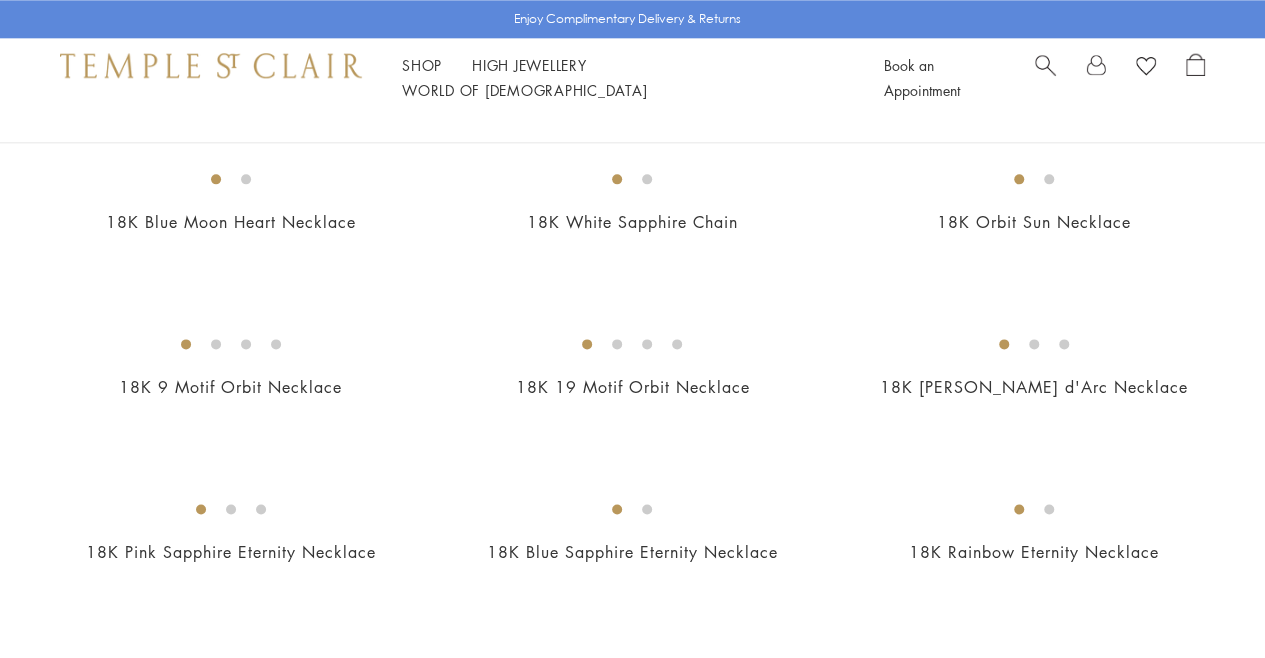 scroll, scrollTop: 1200, scrollLeft: 0, axis: vertical 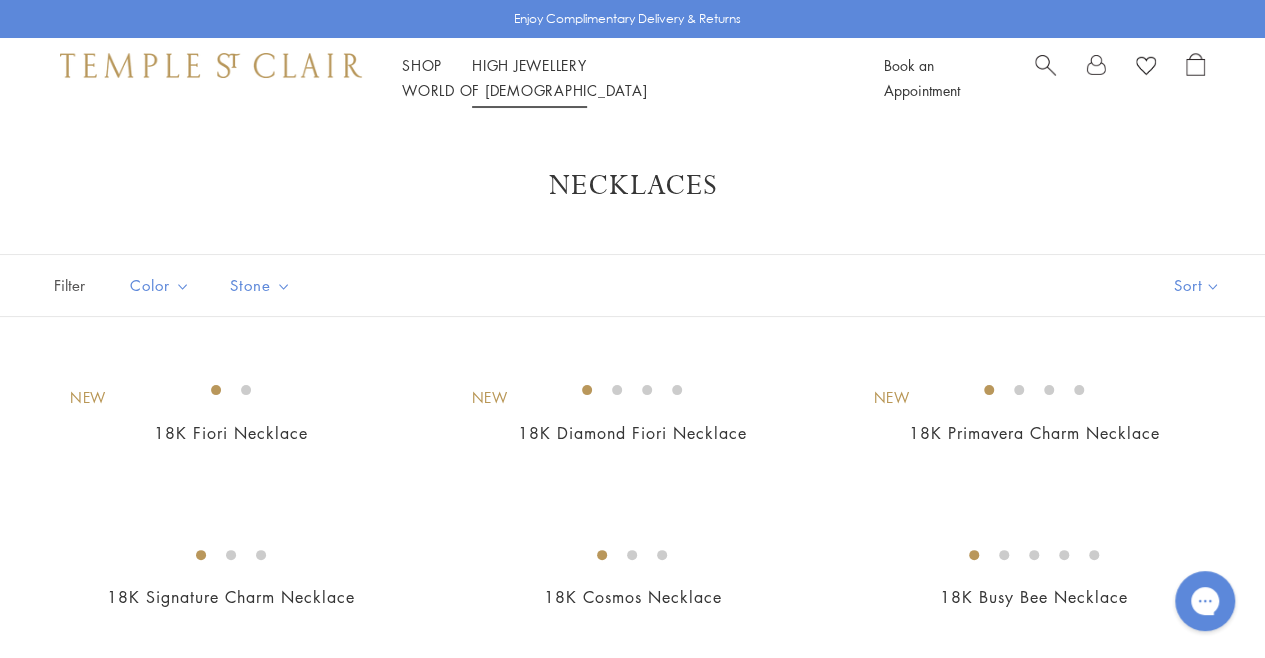 click on "High Jewellery High Jewellery" at bounding box center [529, 65] 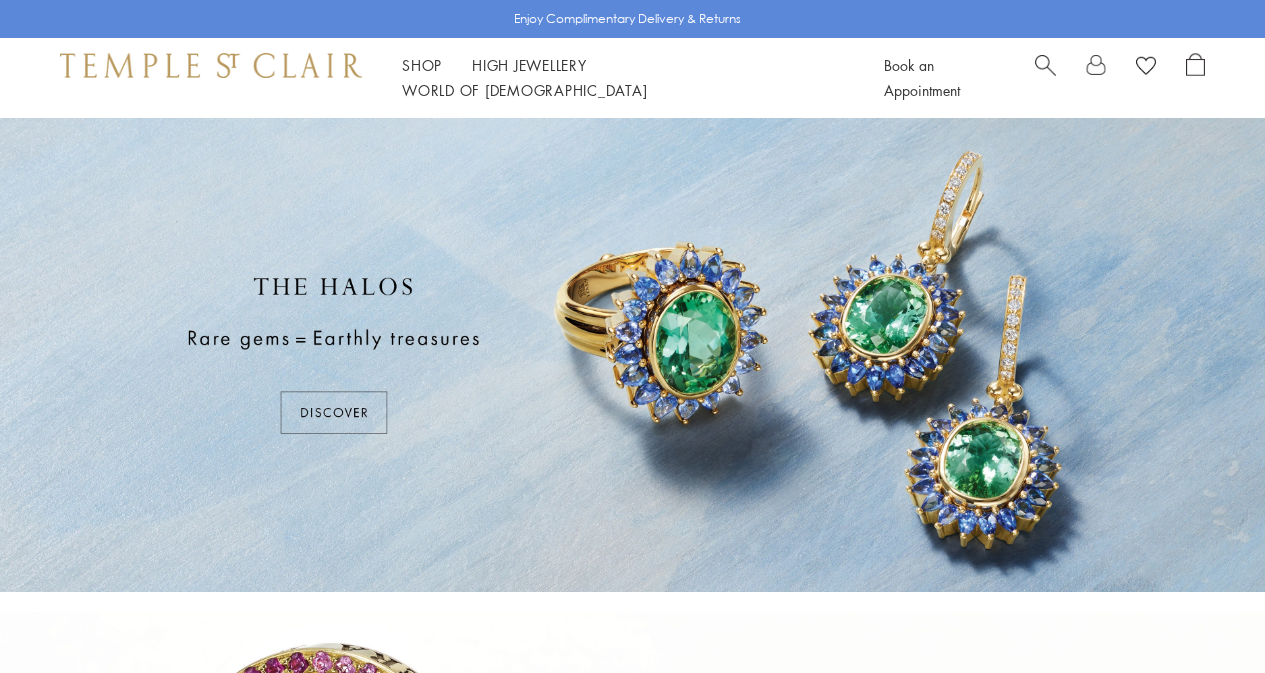 scroll, scrollTop: 0, scrollLeft: 0, axis: both 